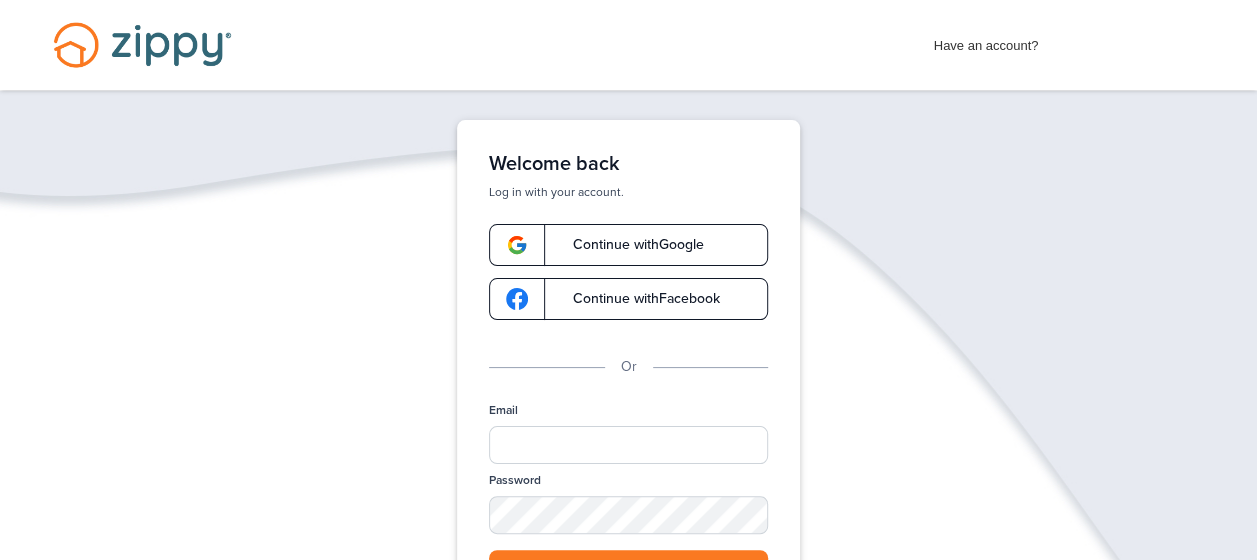 scroll, scrollTop: 18, scrollLeft: 0, axis: vertical 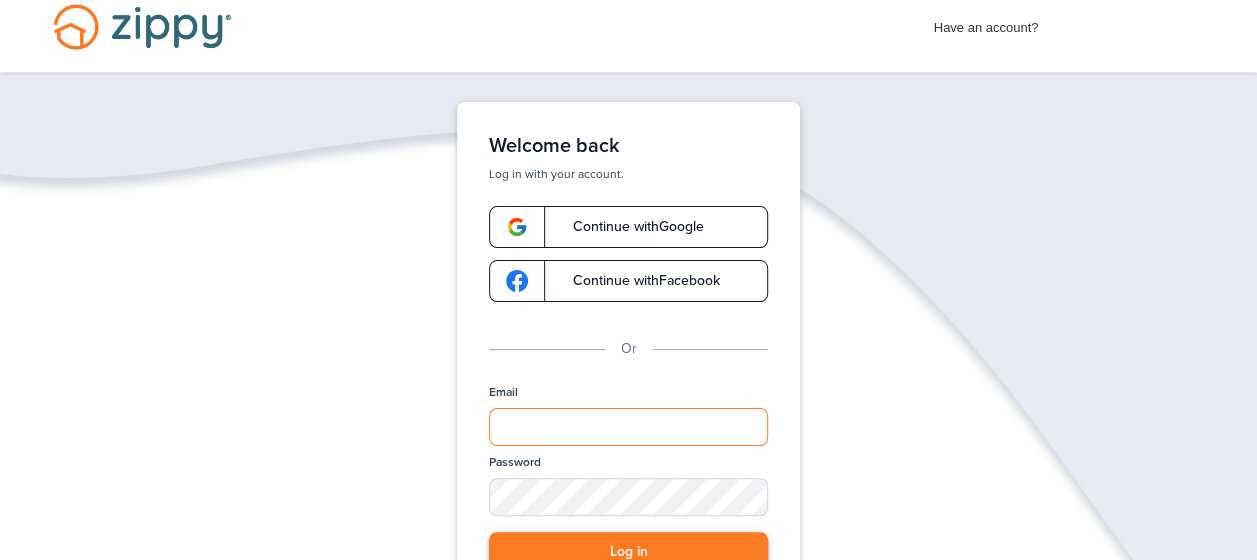 type on "**********" 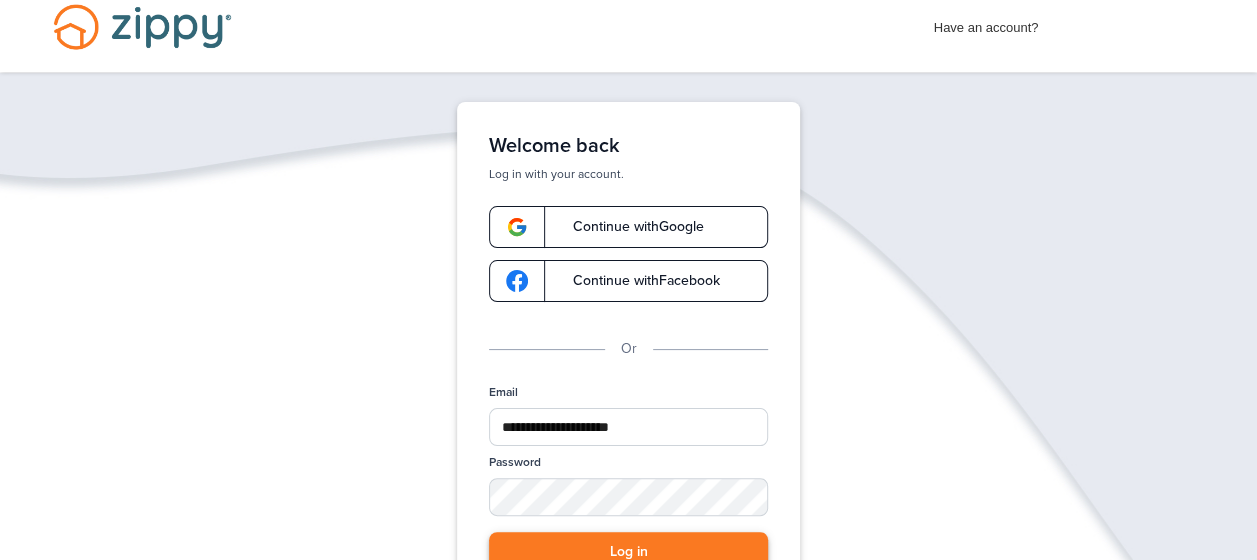 click on "Log in" at bounding box center (628, 552) 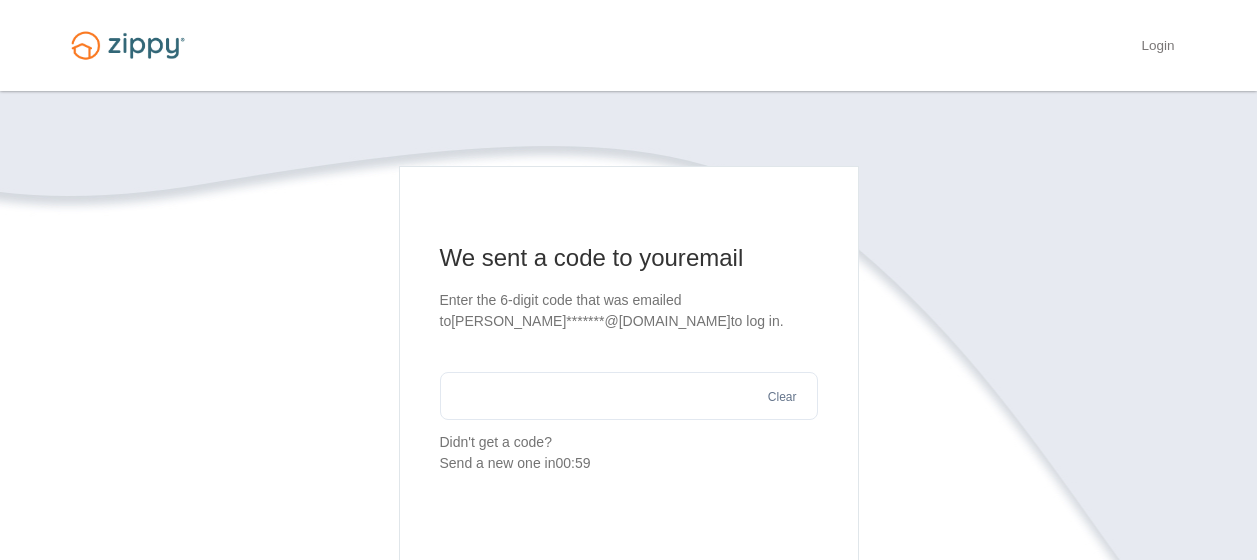 scroll, scrollTop: 0, scrollLeft: 0, axis: both 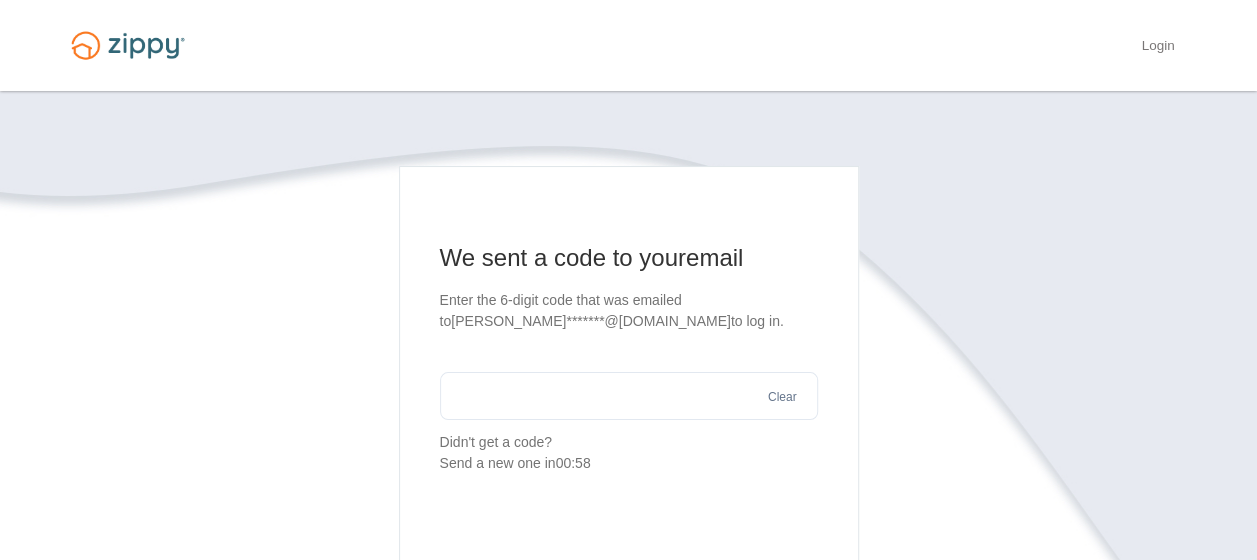 click at bounding box center (629, 396) 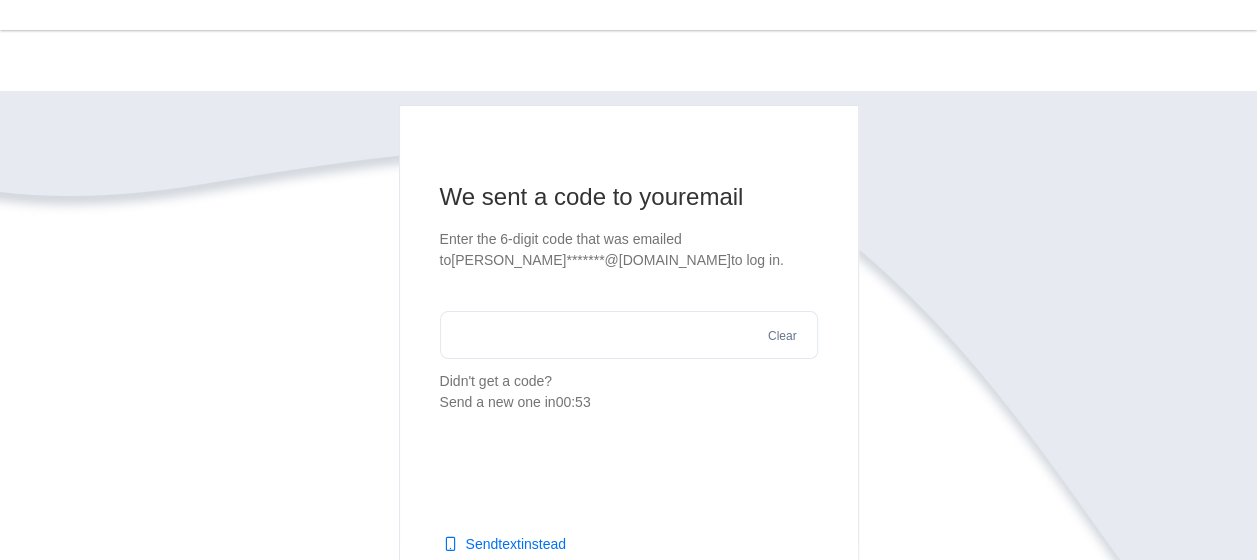 scroll, scrollTop: 78, scrollLeft: 0, axis: vertical 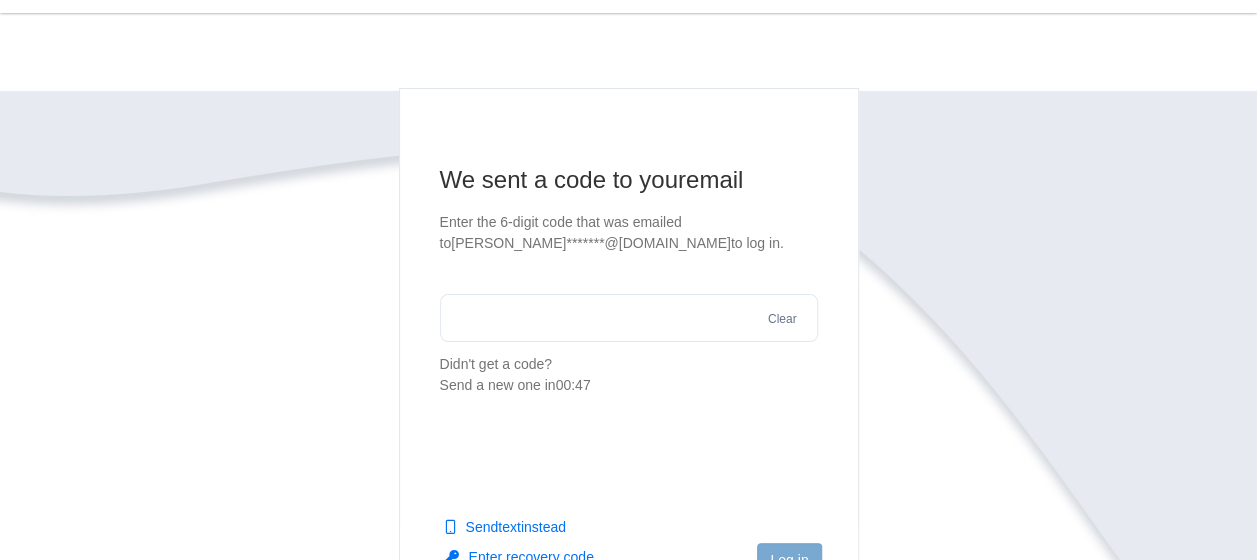paste on "******" 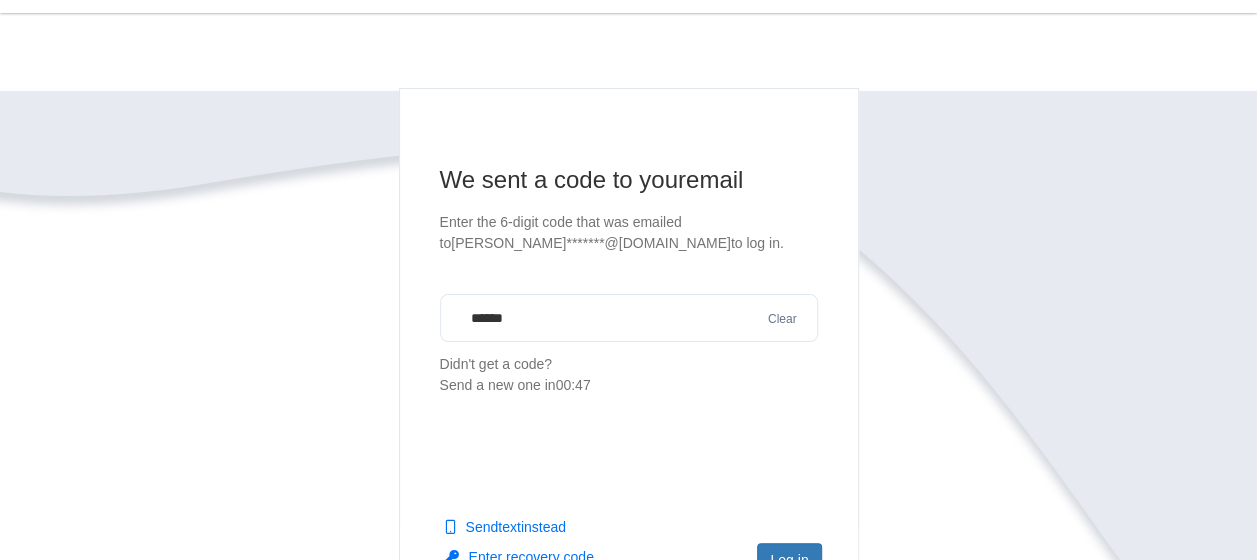 scroll, scrollTop: 150, scrollLeft: 0, axis: vertical 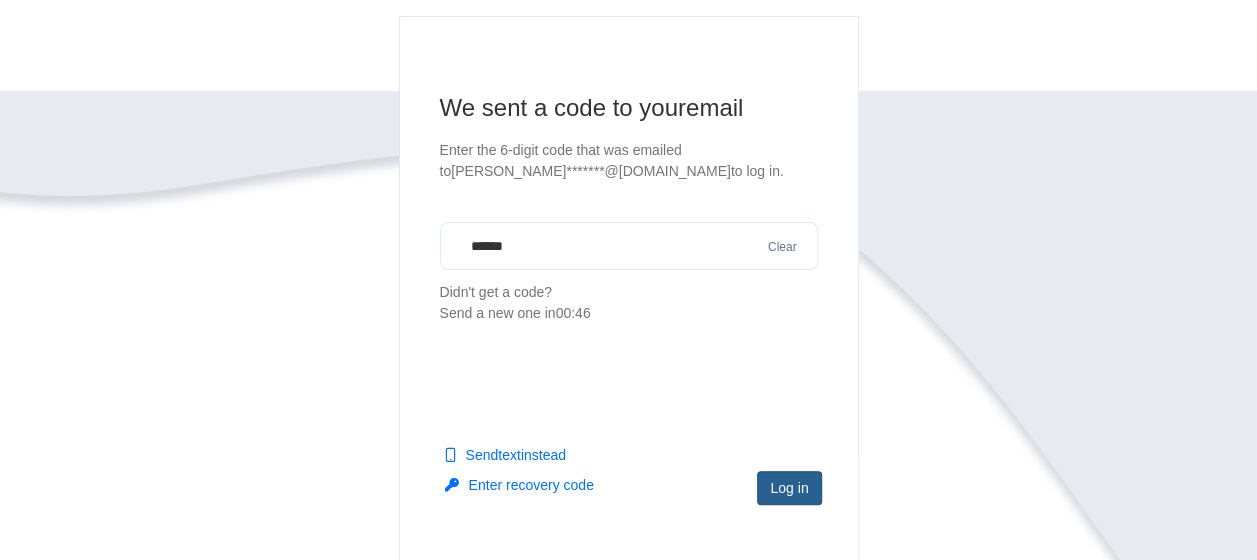 type on "******" 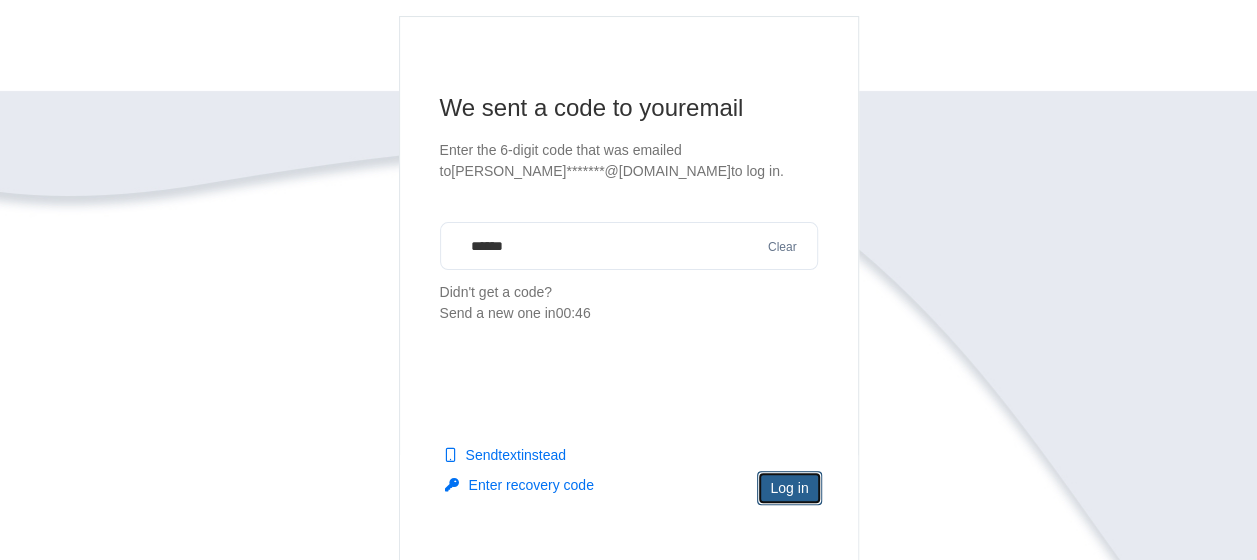 click on "Log in" at bounding box center [789, 488] 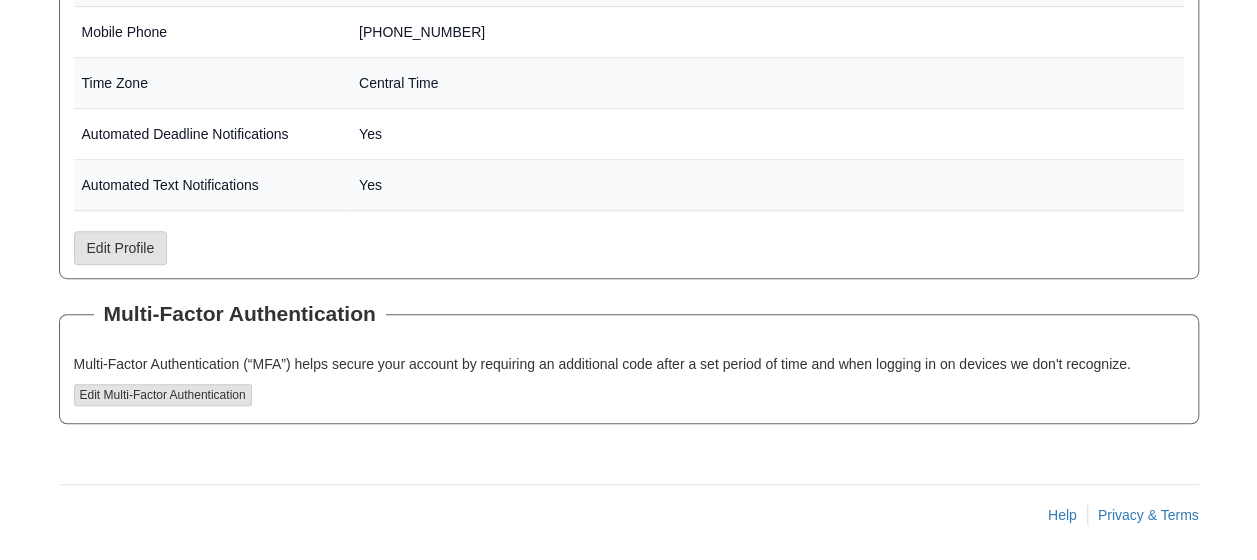 scroll, scrollTop: 0, scrollLeft: 0, axis: both 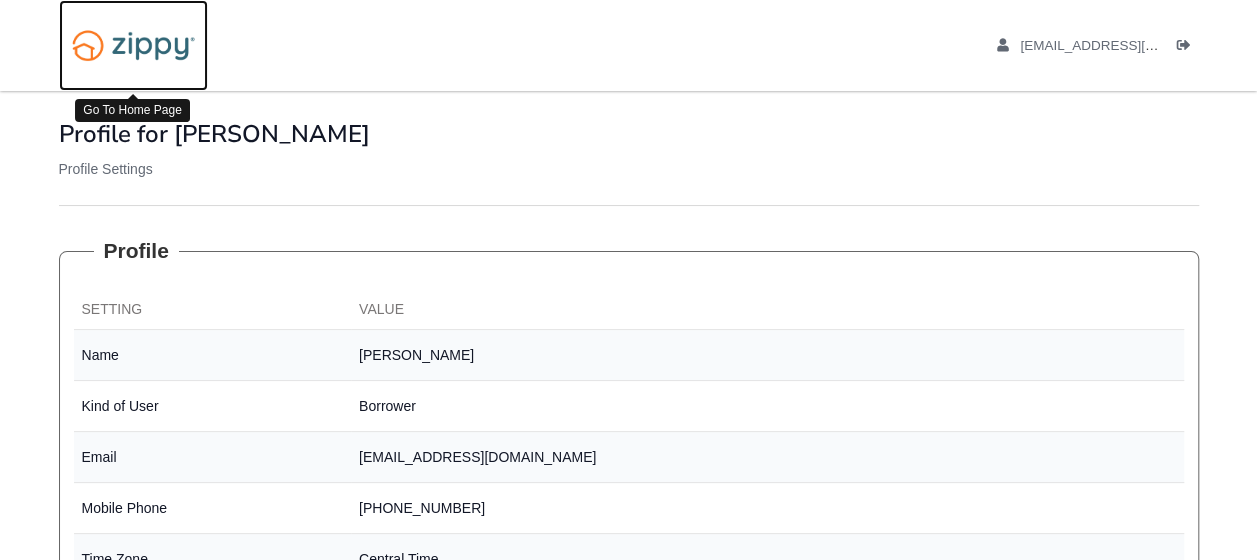 click at bounding box center (133, 45) 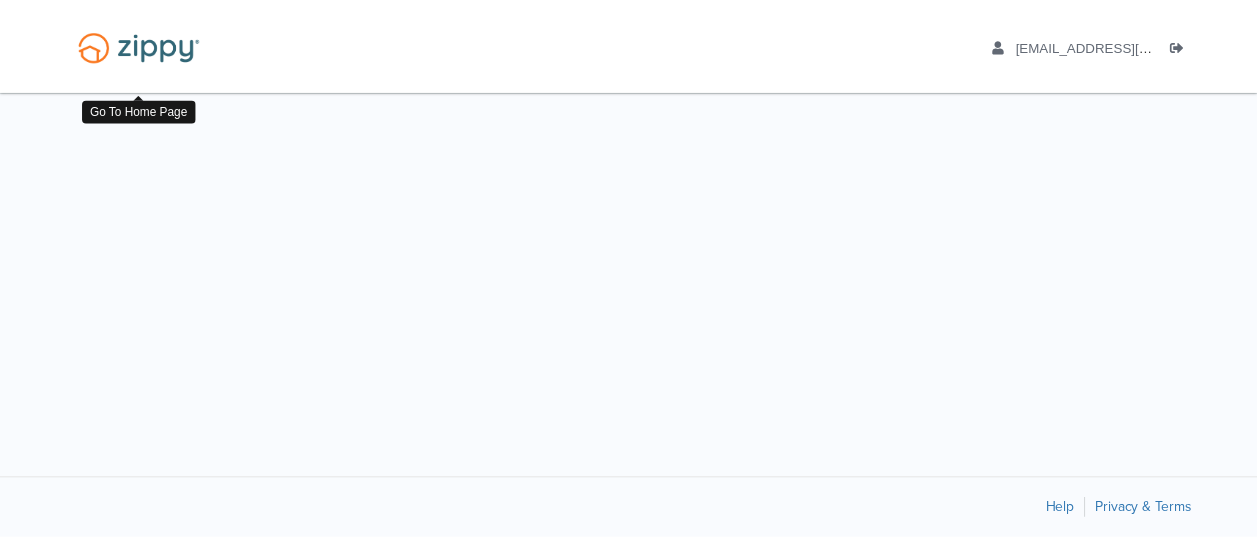 scroll, scrollTop: 0, scrollLeft: 0, axis: both 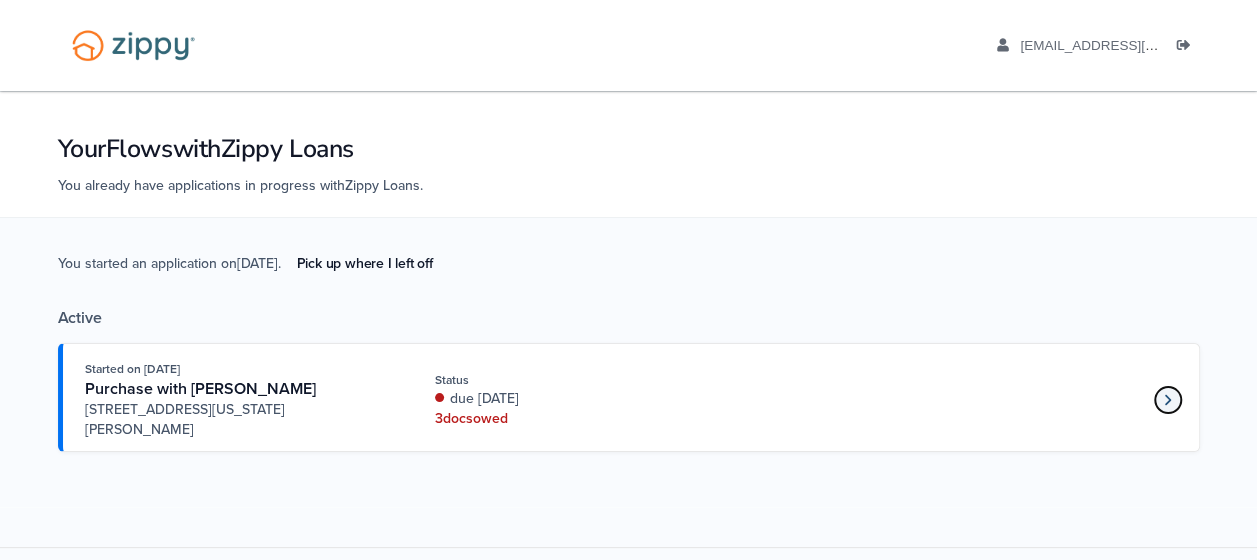 click at bounding box center [1168, 400] 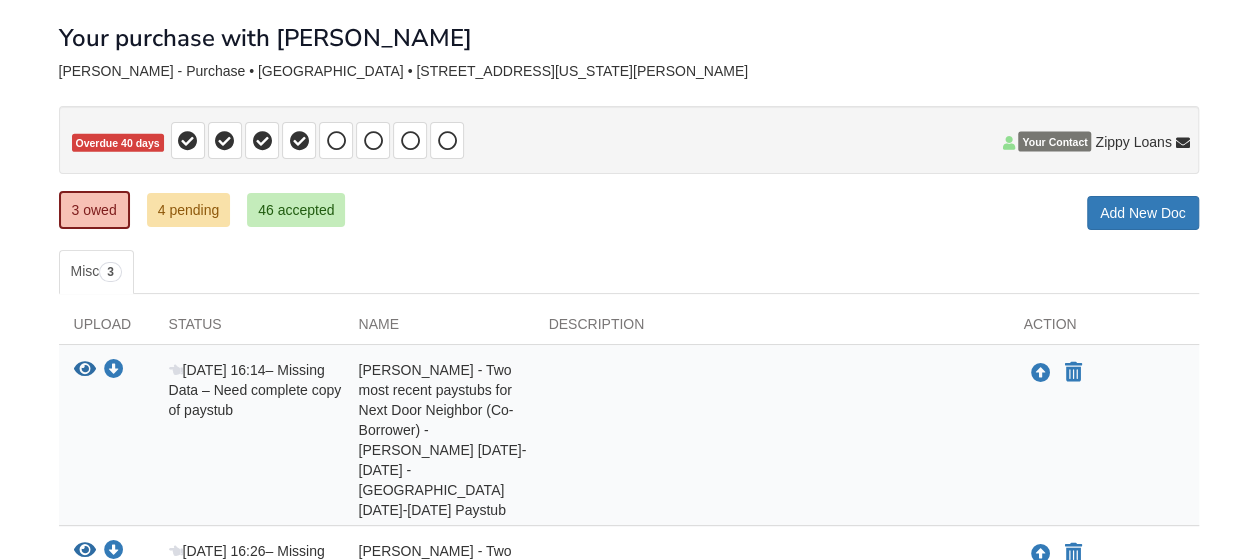 scroll, scrollTop: 83, scrollLeft: 0, axis: vertical 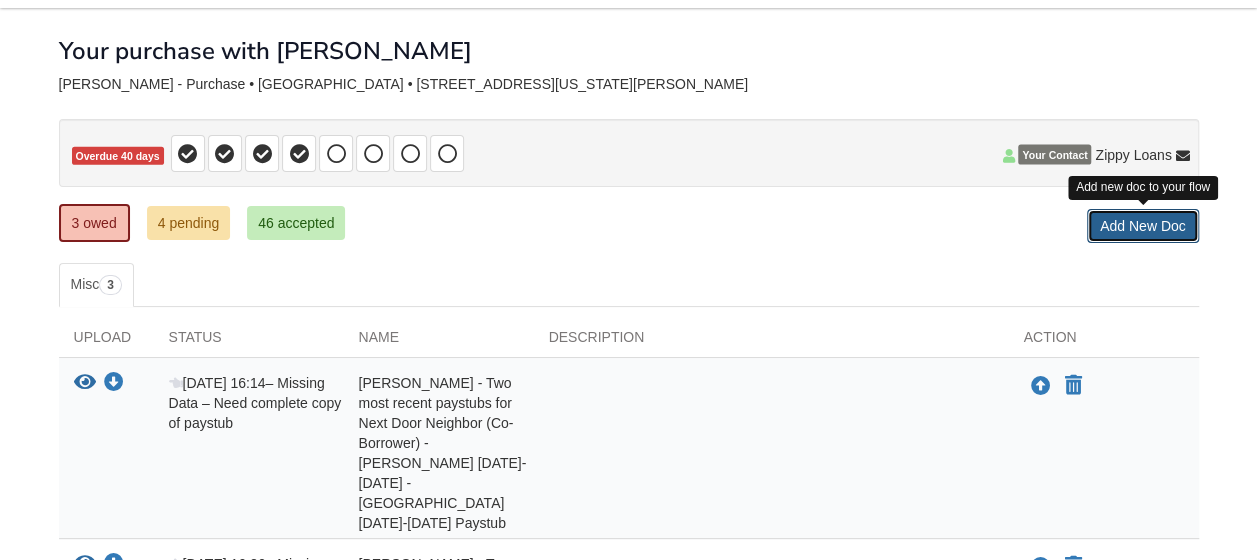 click on "Add New Doc" at bounding box center [1143, 226] 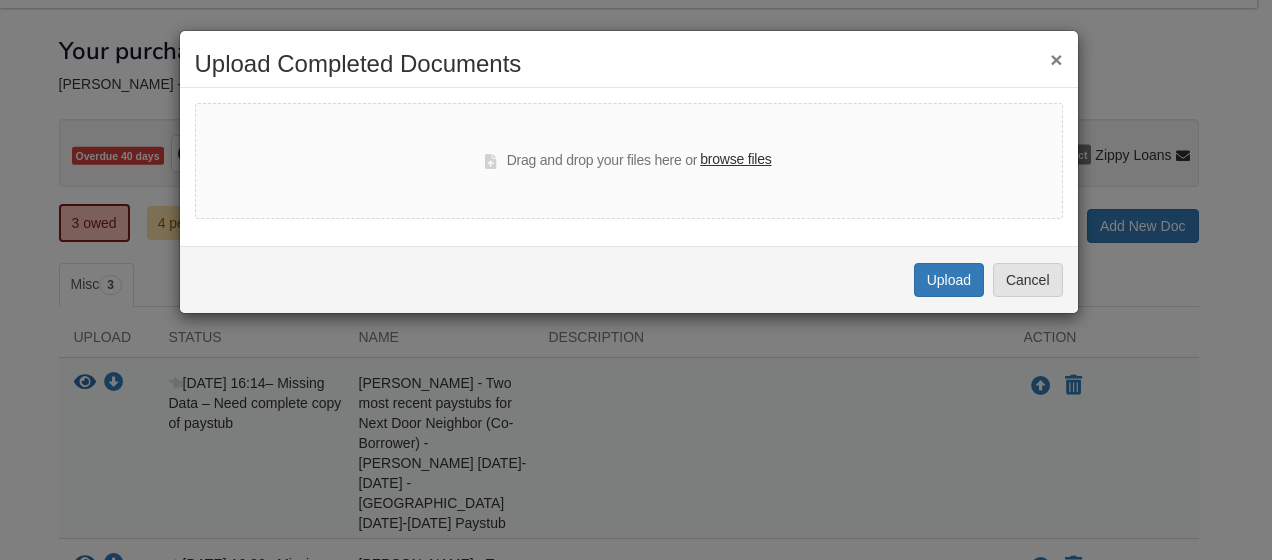 click on "Upload Completed Documents" at bounding box center (629, 64) 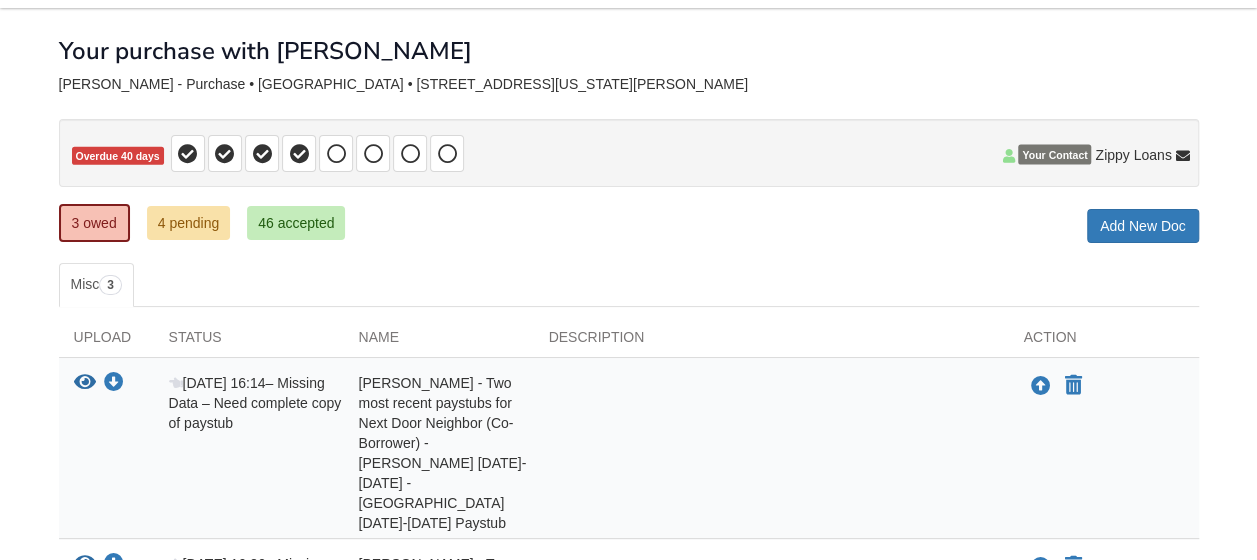 click on "3 owed
4 pending
46 accepted" at bounding box center [210, 223] 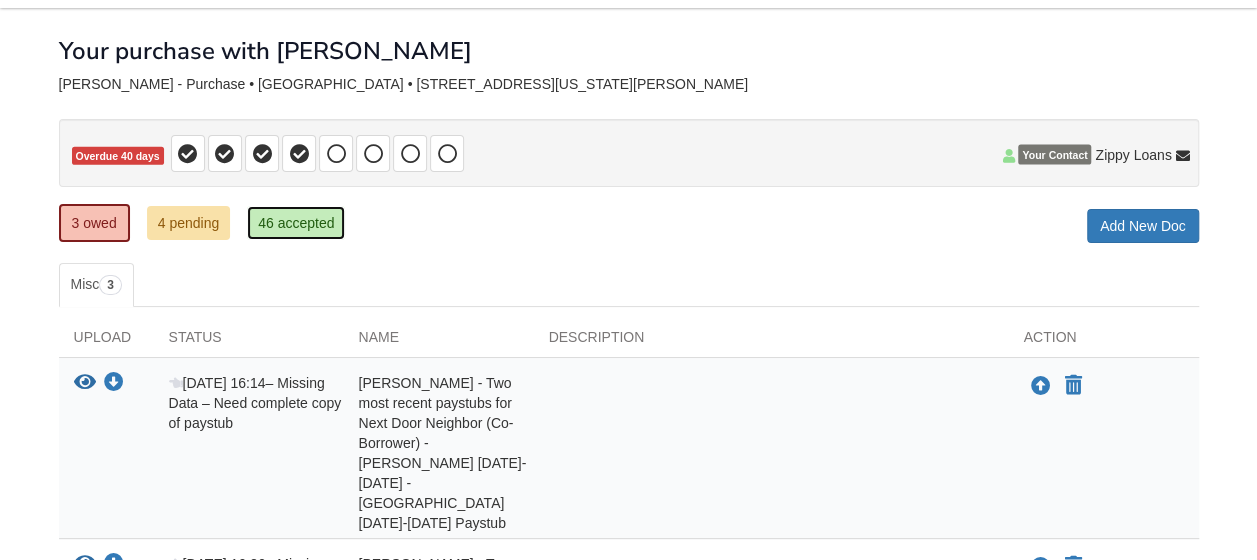 click on "46 accepted" at bounding box center (296, 223) 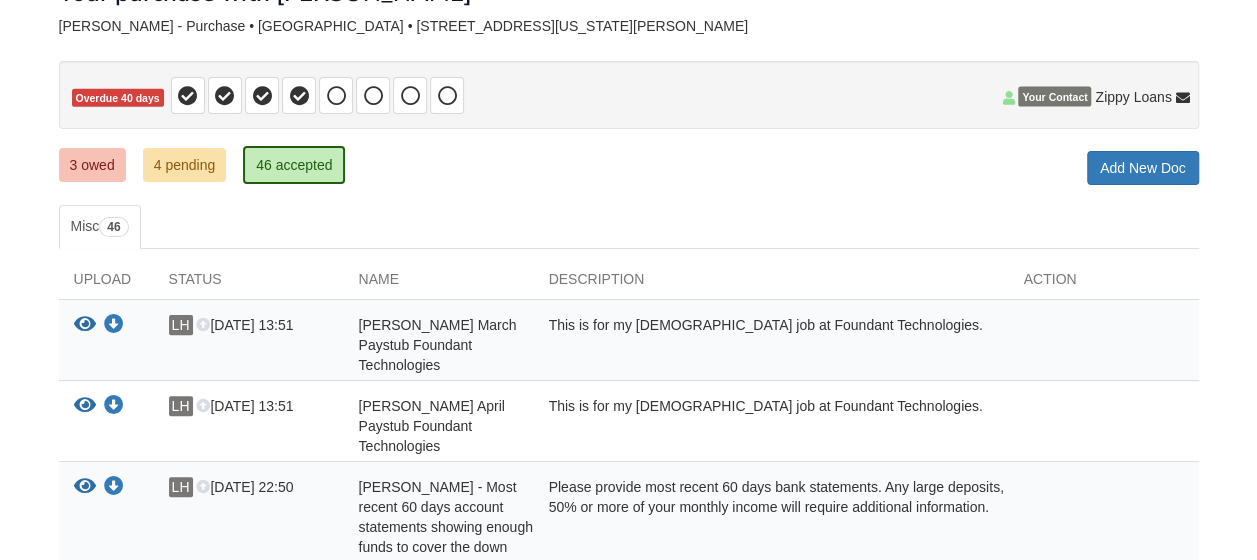scroll, scrollTop: 150, scrollLeft: 0, axis: vertical 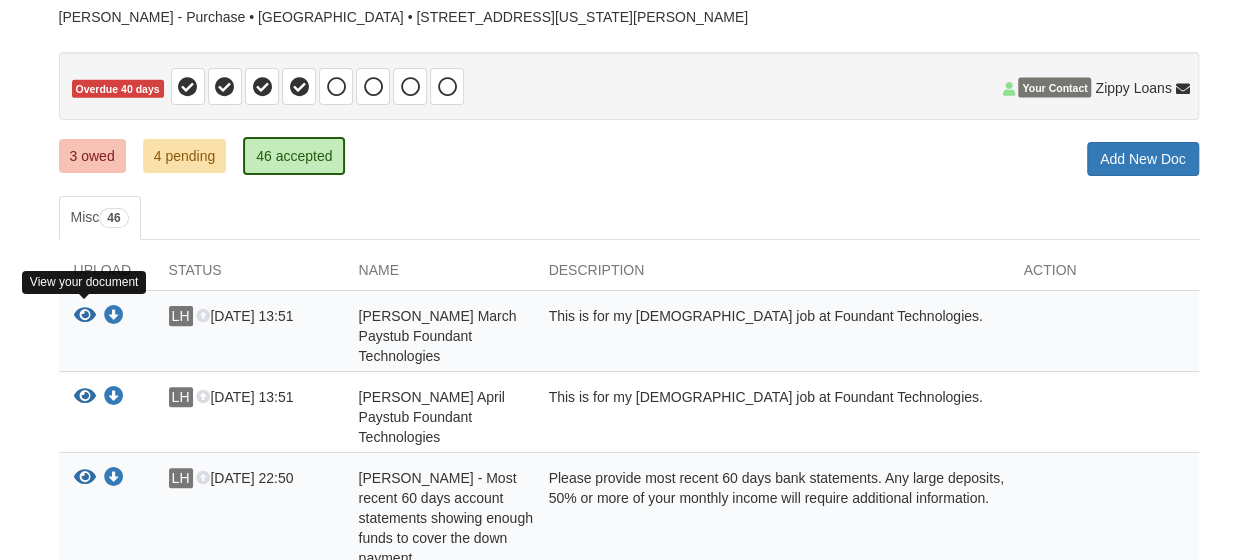 click at bounding box center [85, 316] 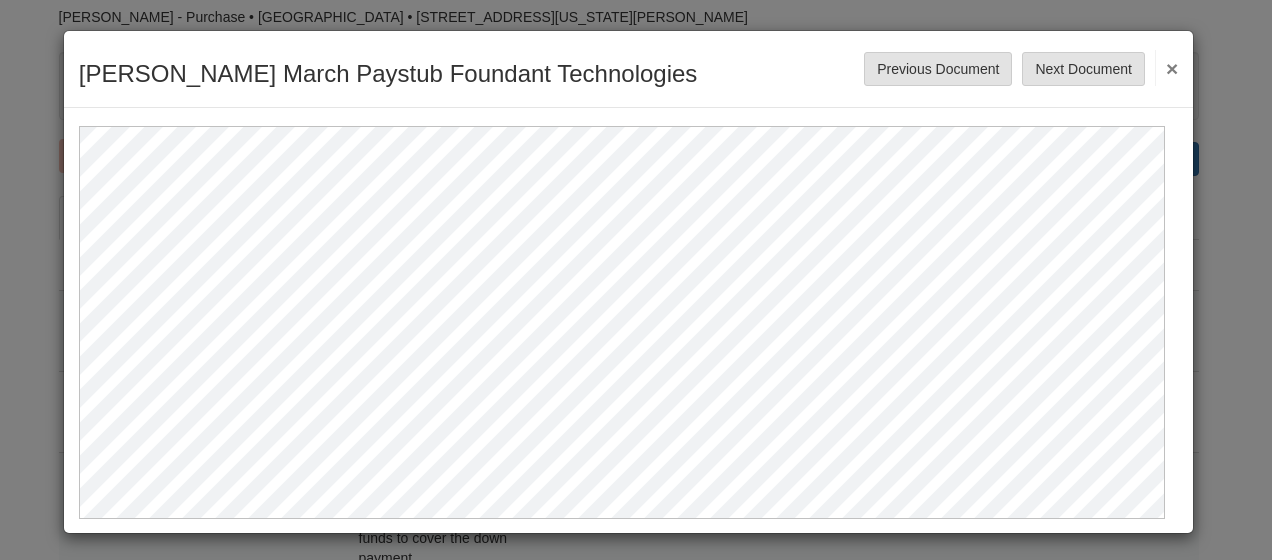 click on "×" at bounding box center (1166, 68) 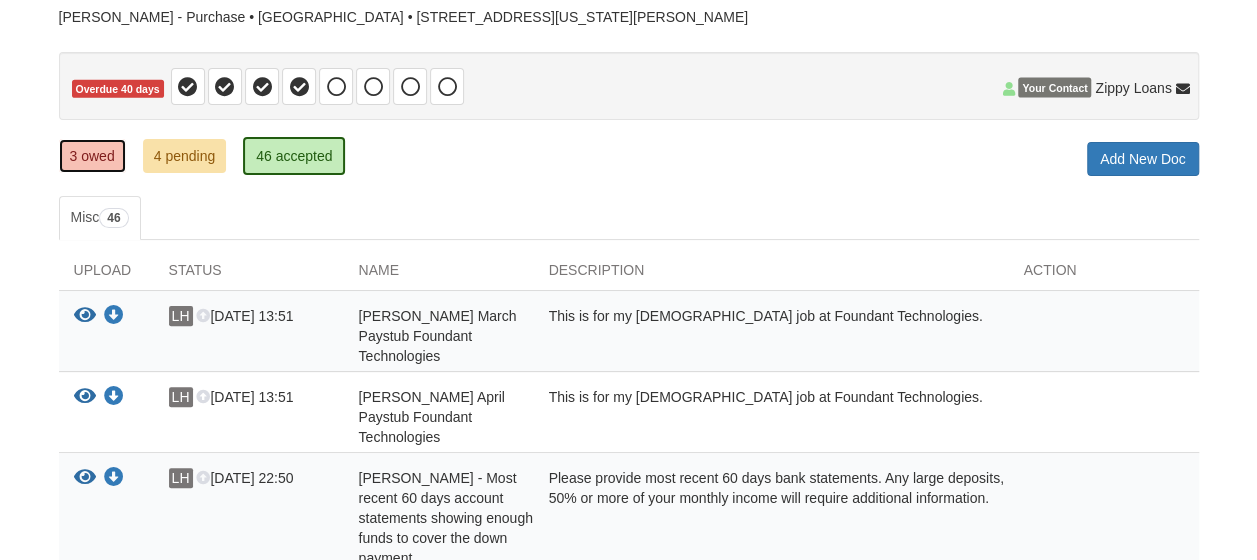 click on "3 owed" at bounding box center (92, 156) 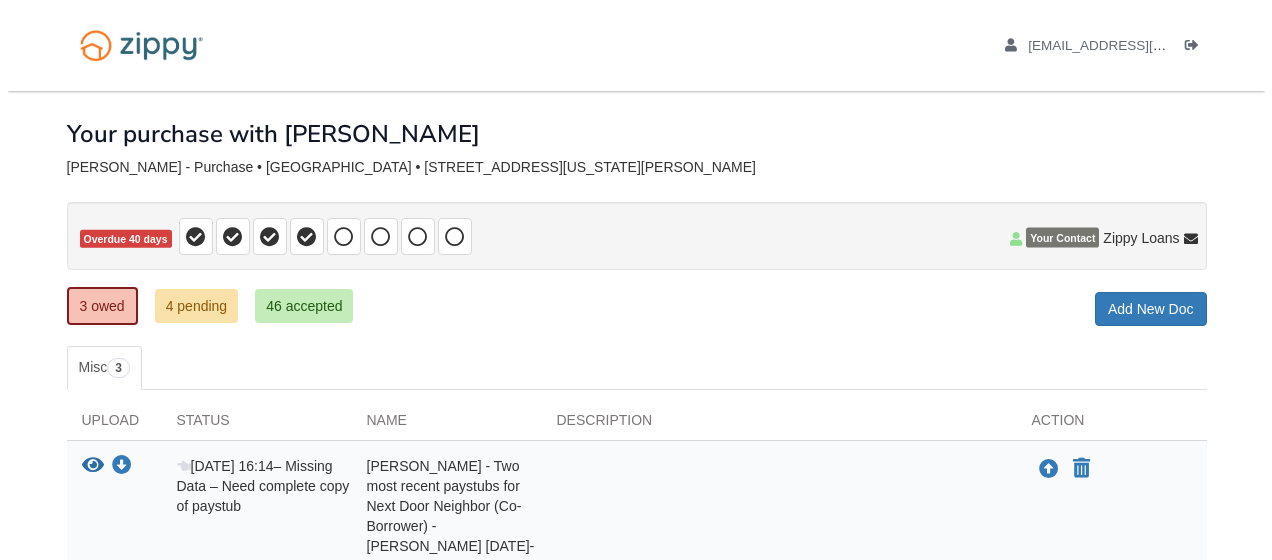 scroll, scrollTop: 0, scrollLeft: 0, axis: both 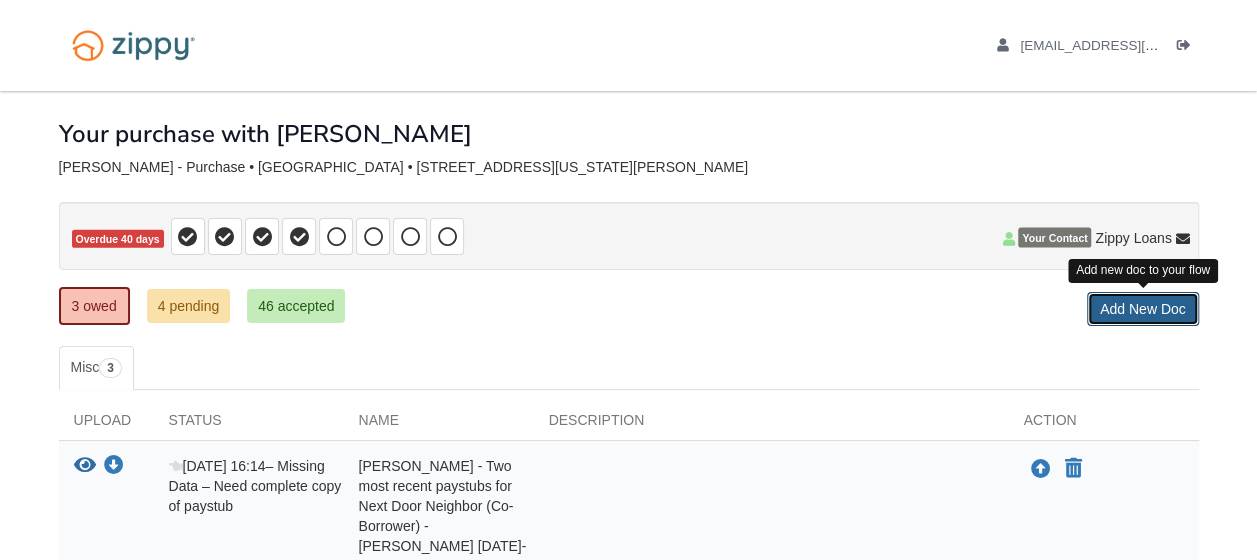 click on "Add New Doc" at bounding box center [1143, 309] 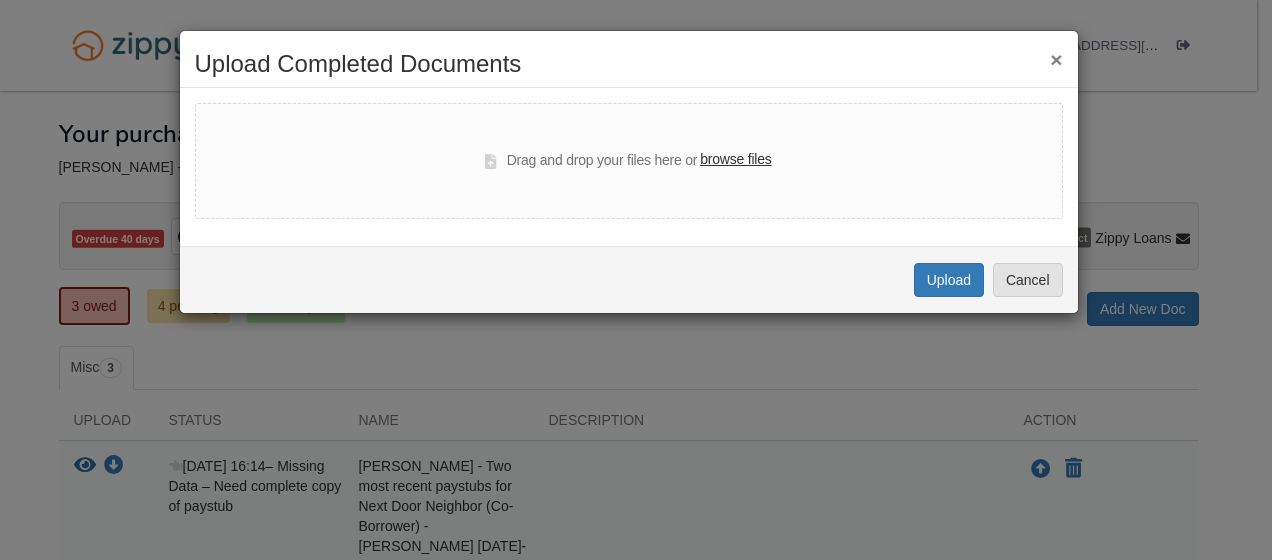 click on "browse files" at bounding box center [735, 160] 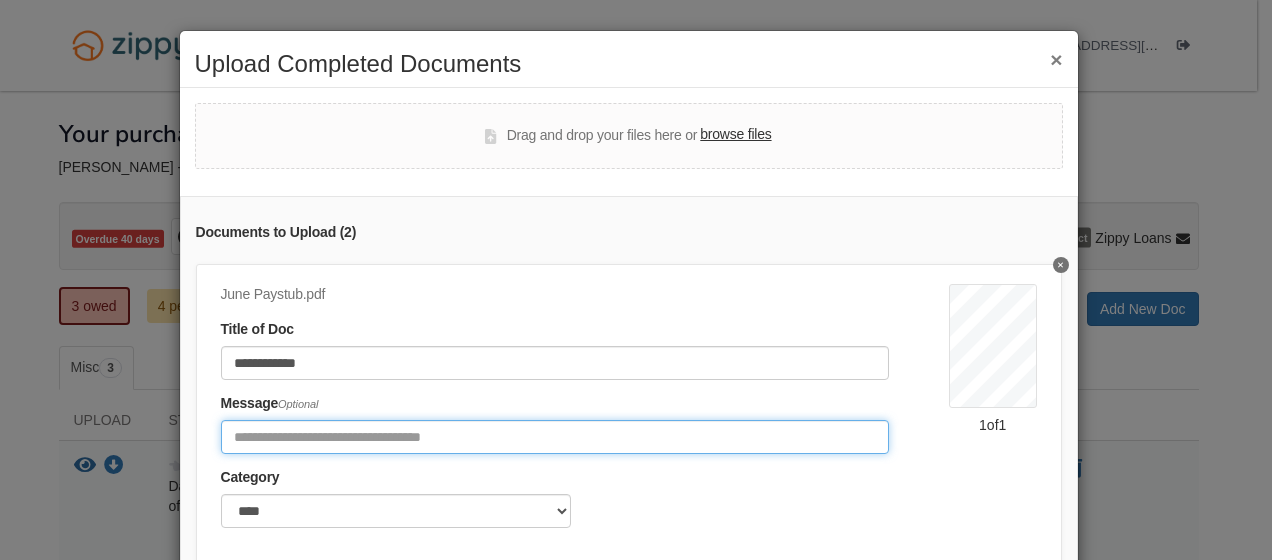 click at bounding box center (555, 437) 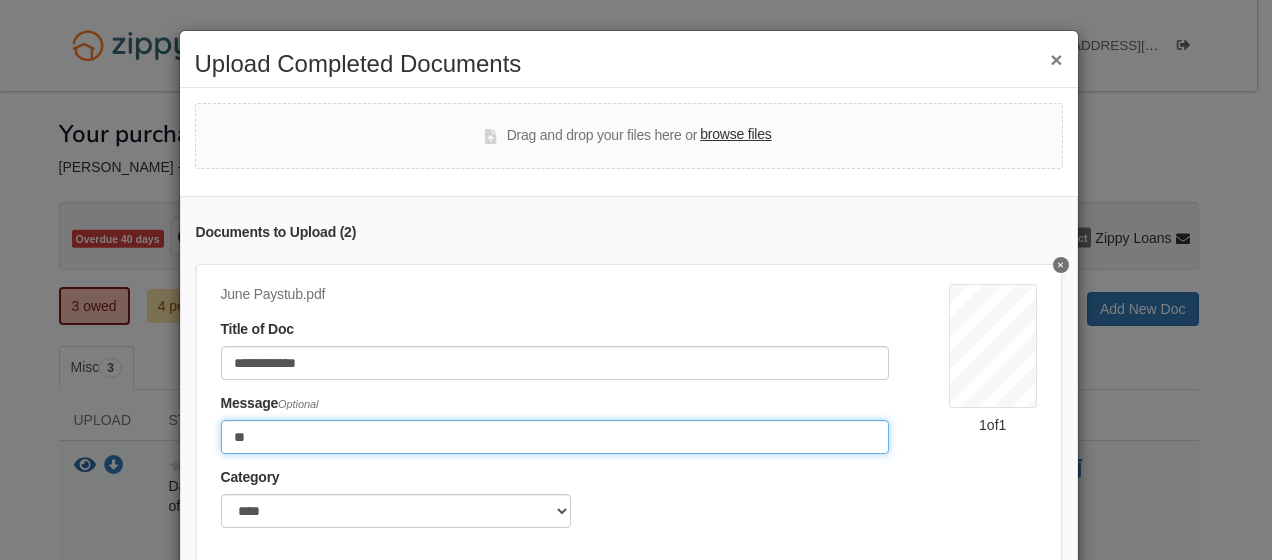 type on "*" 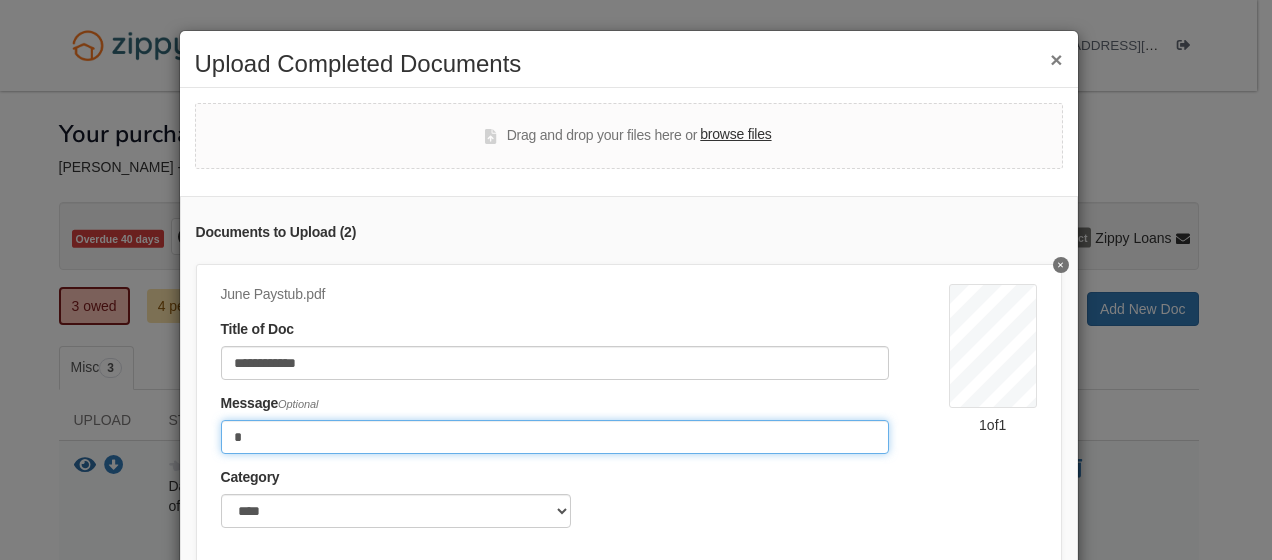 type 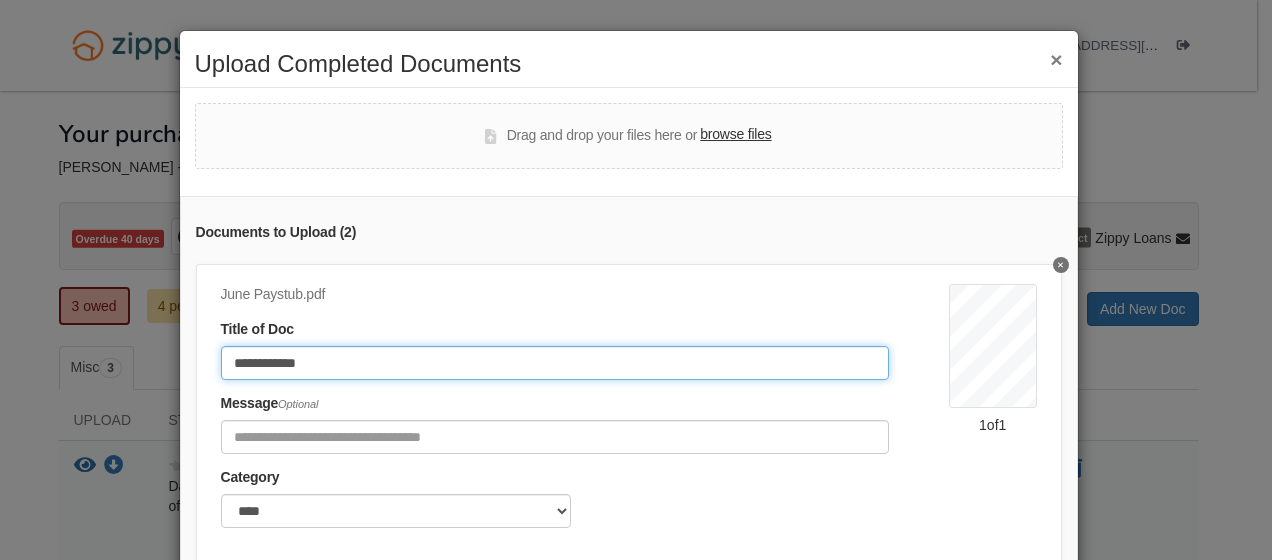 click on "**********" 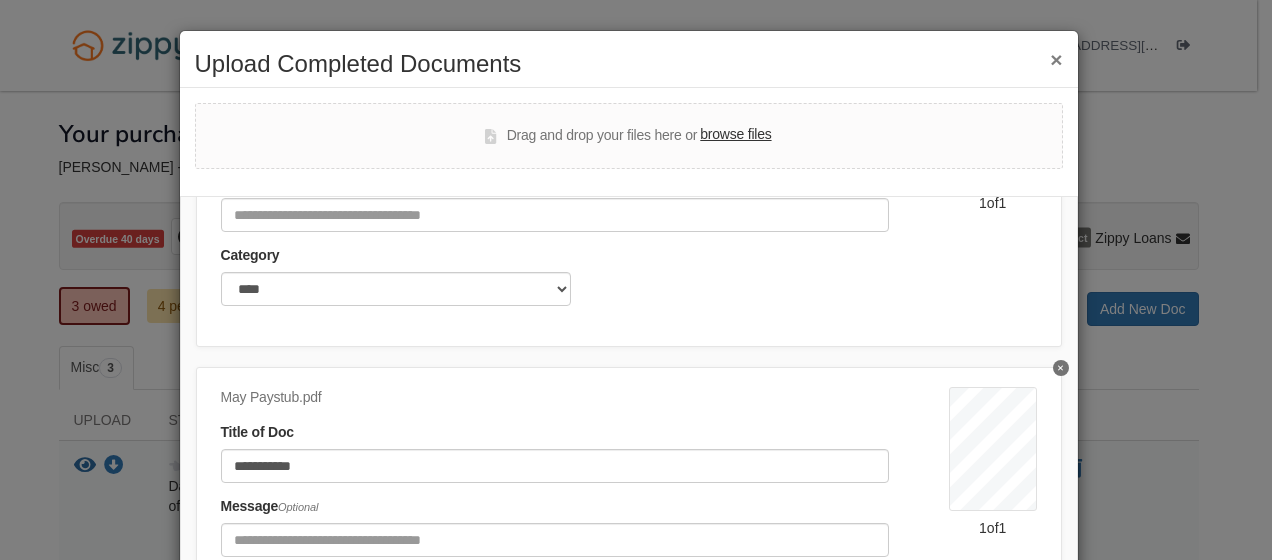 scroll, scrollTop: 256, scrollLeft: 0, axis: vertical 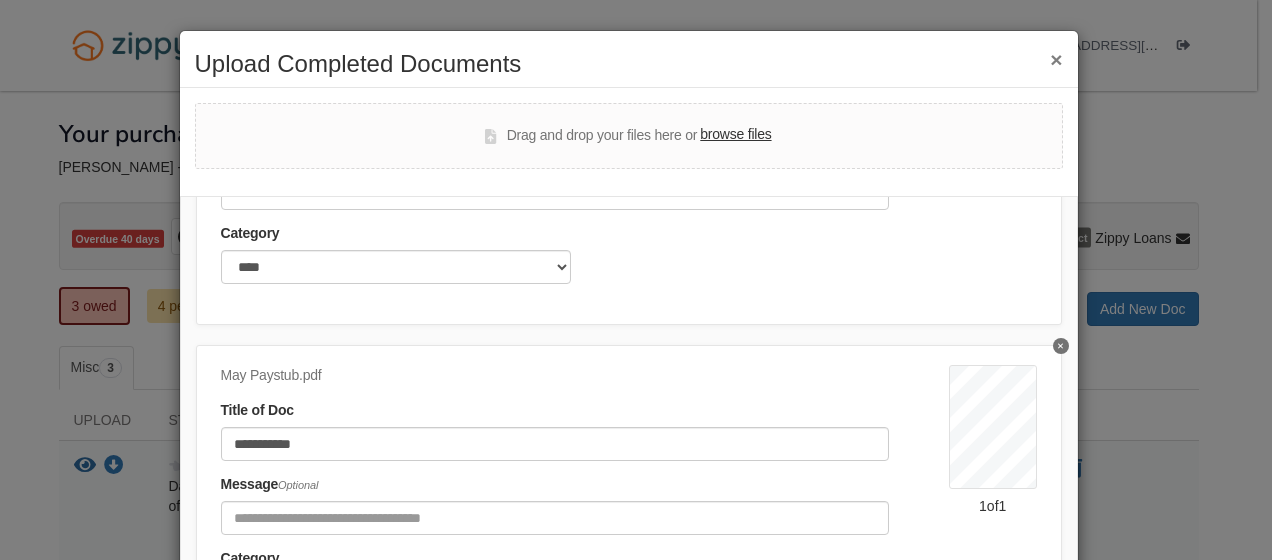 type on "**********" 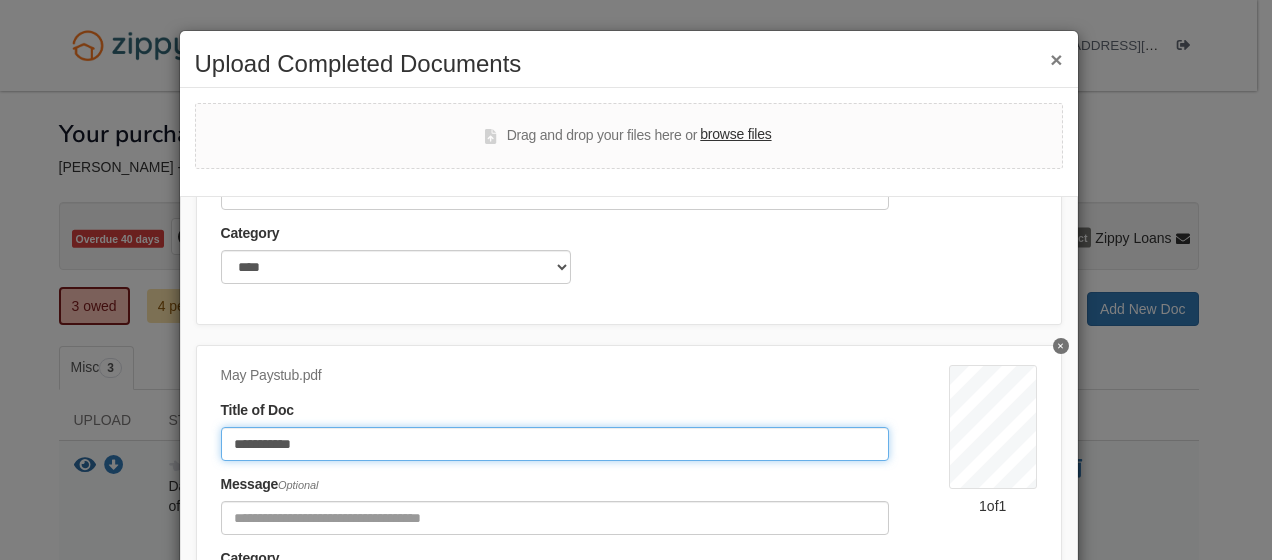 click on "**********" 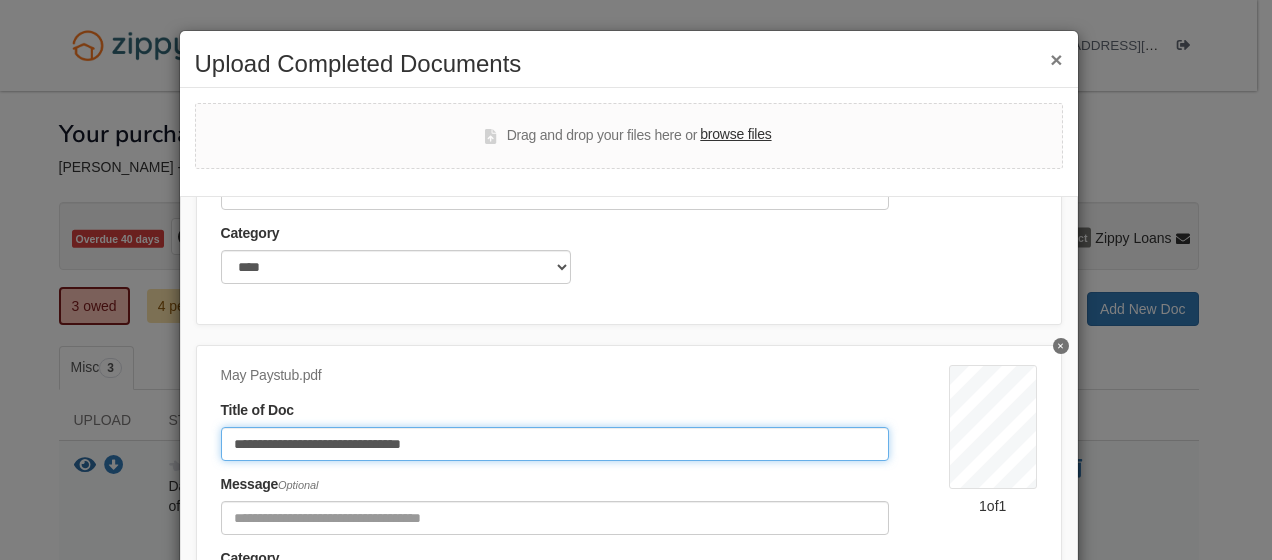 type on "**********" 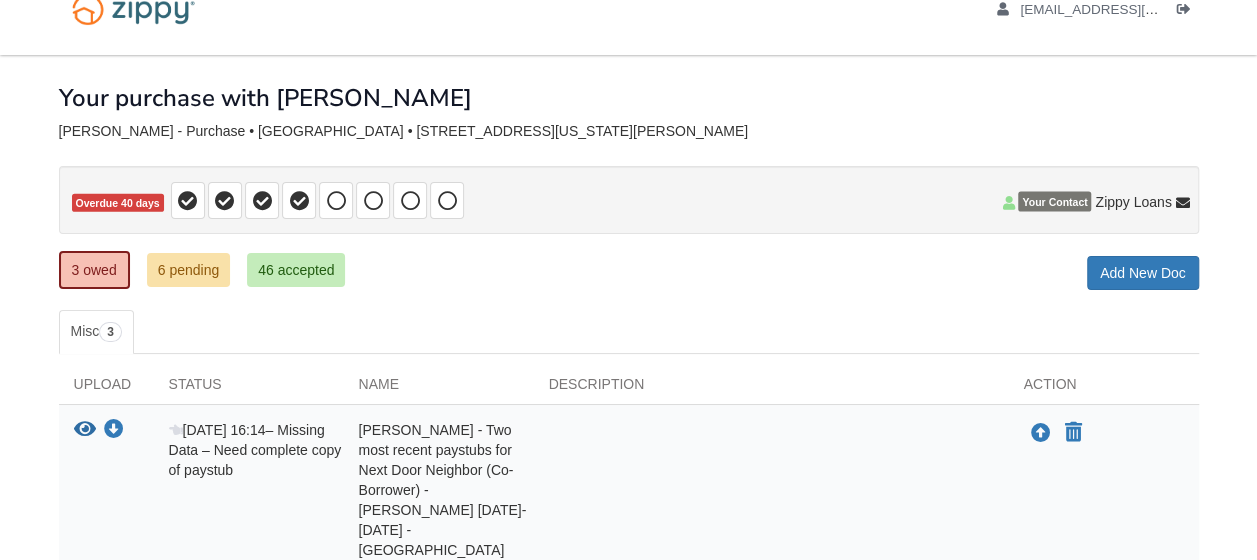 scroll, scrollTop: 226, scrollLeft: 0, axis: vertical 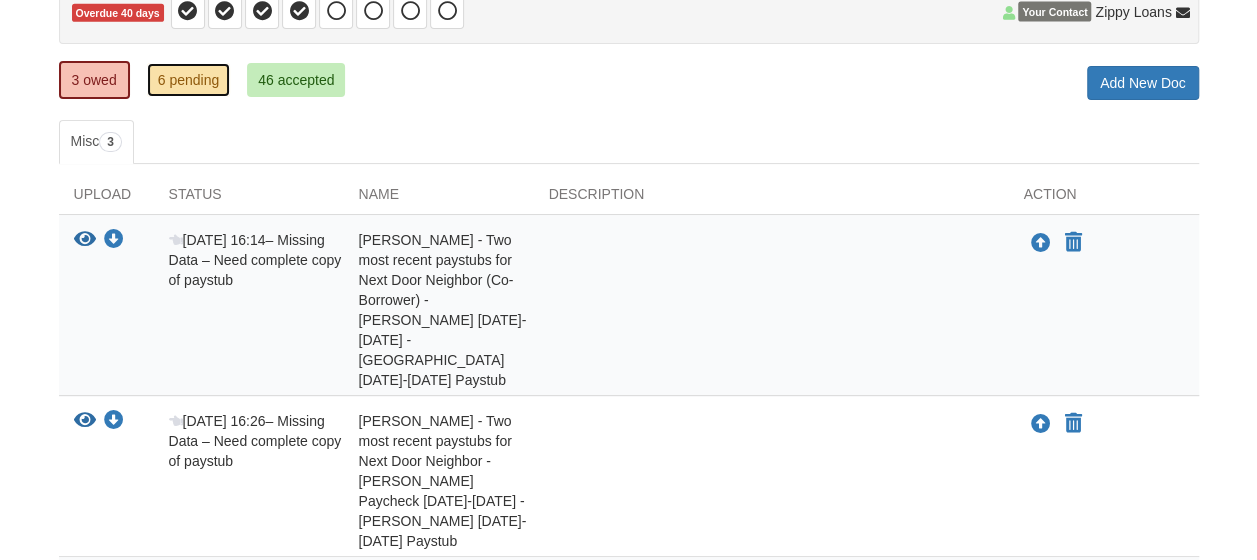 click on "6 pending" at bounding box center [189, 80] 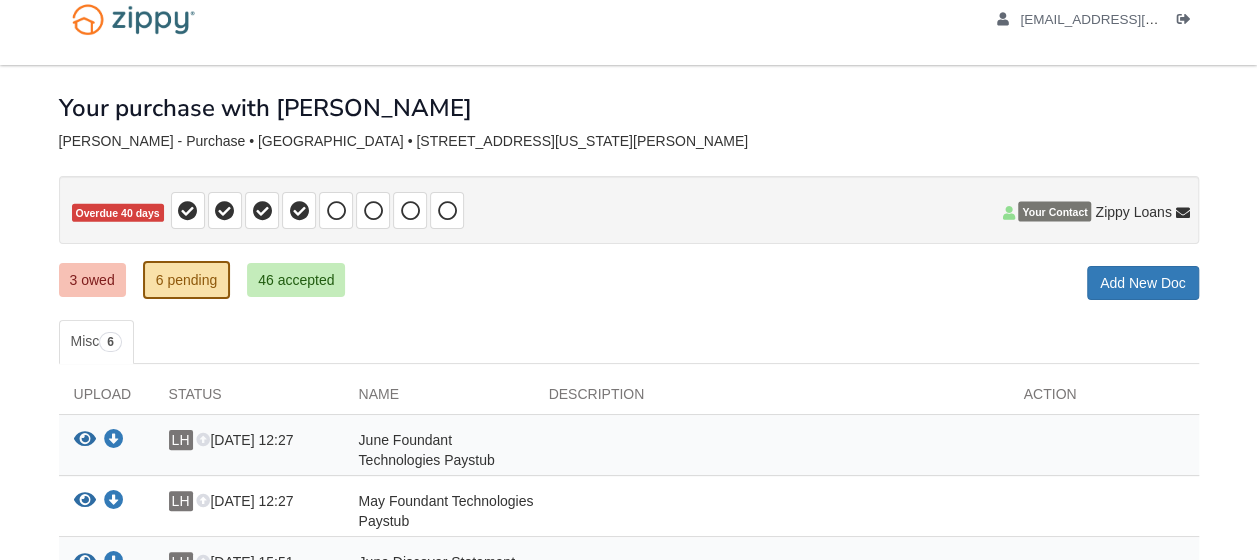 scroll, scrollTop: 0, scrollLeft: 0, axis: both 